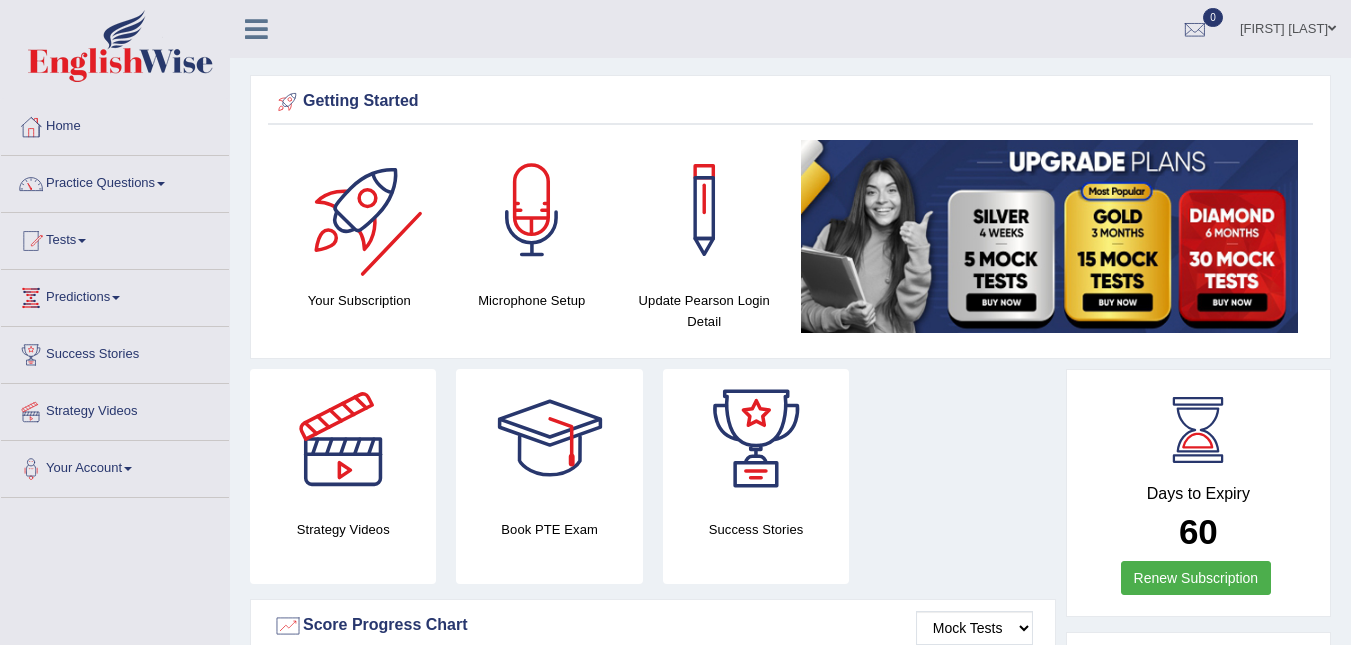 scroll, scrollTop: 0, scrollLeft: 0, axis: both 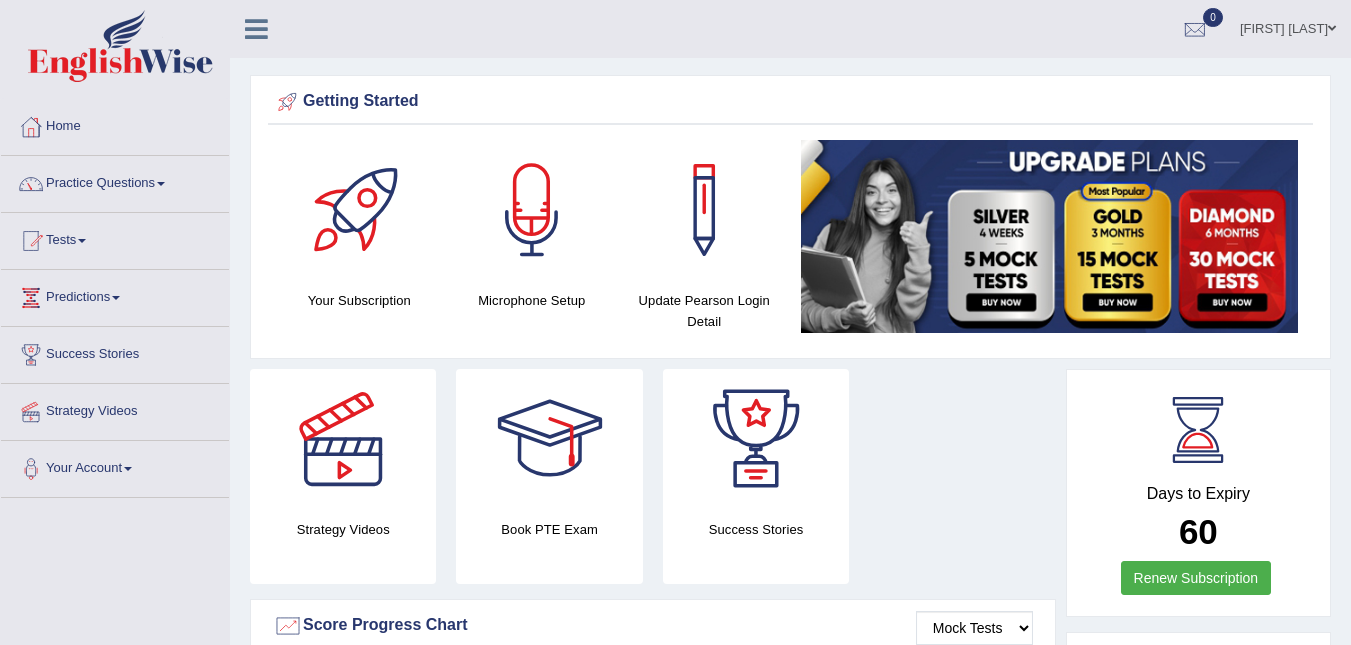 click at bounding box center [532, 210] 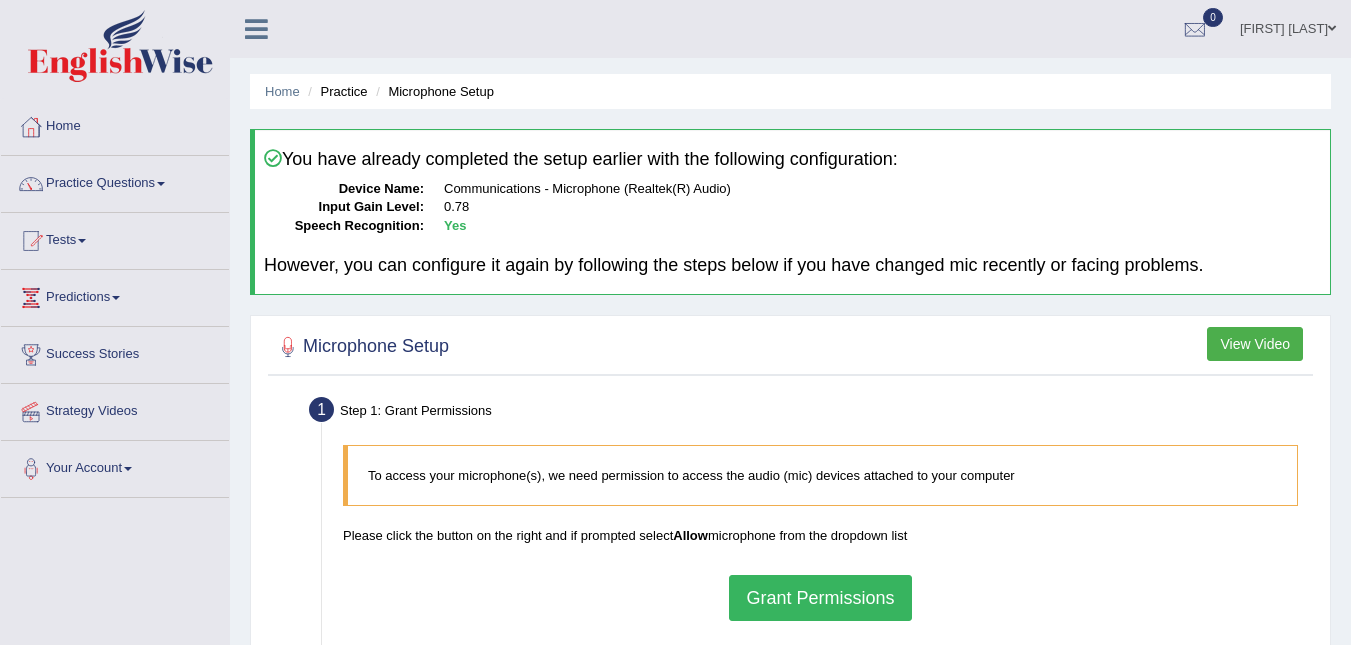 scroll, scrollTop: 0, scrollLeft: 0, axis: both 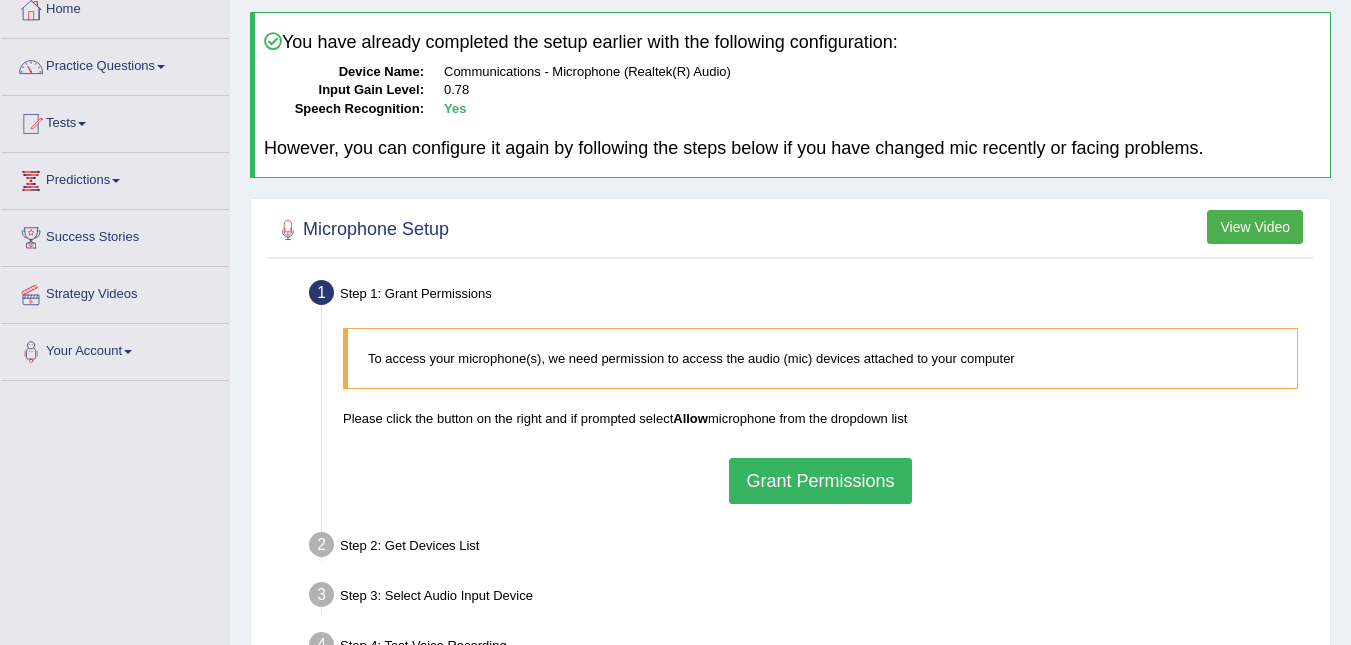 click on "View Video" at bounding box center (1255, 227) 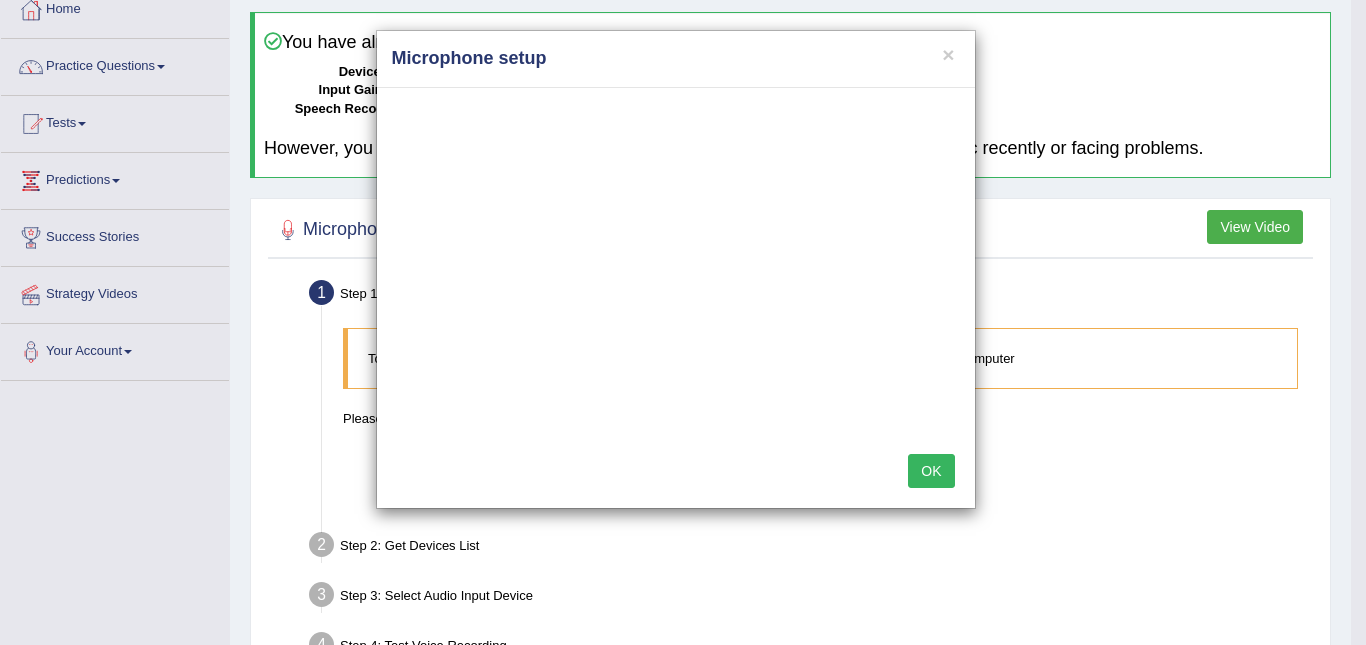 drag, startPoint x: 580, startPoint y: 76, endPoint x: 618, endPoint y: 73, distance: 38.118237 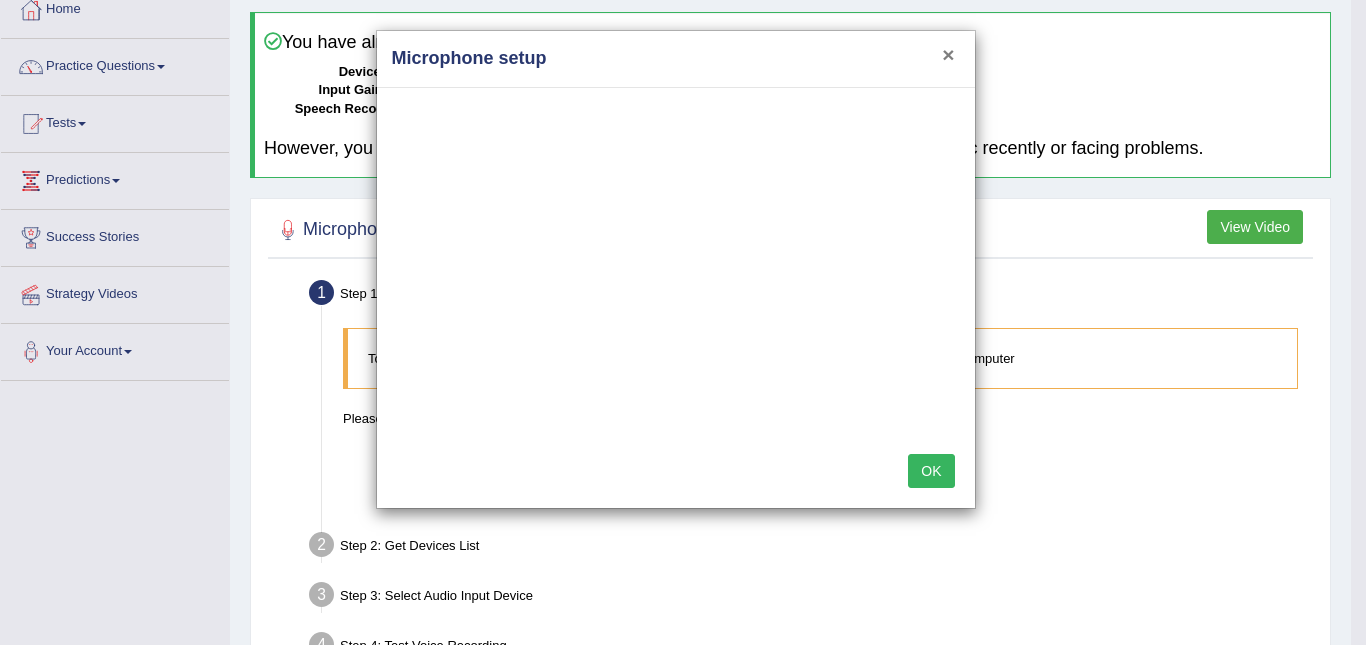 click on "×" at bounding box center [948, 54] 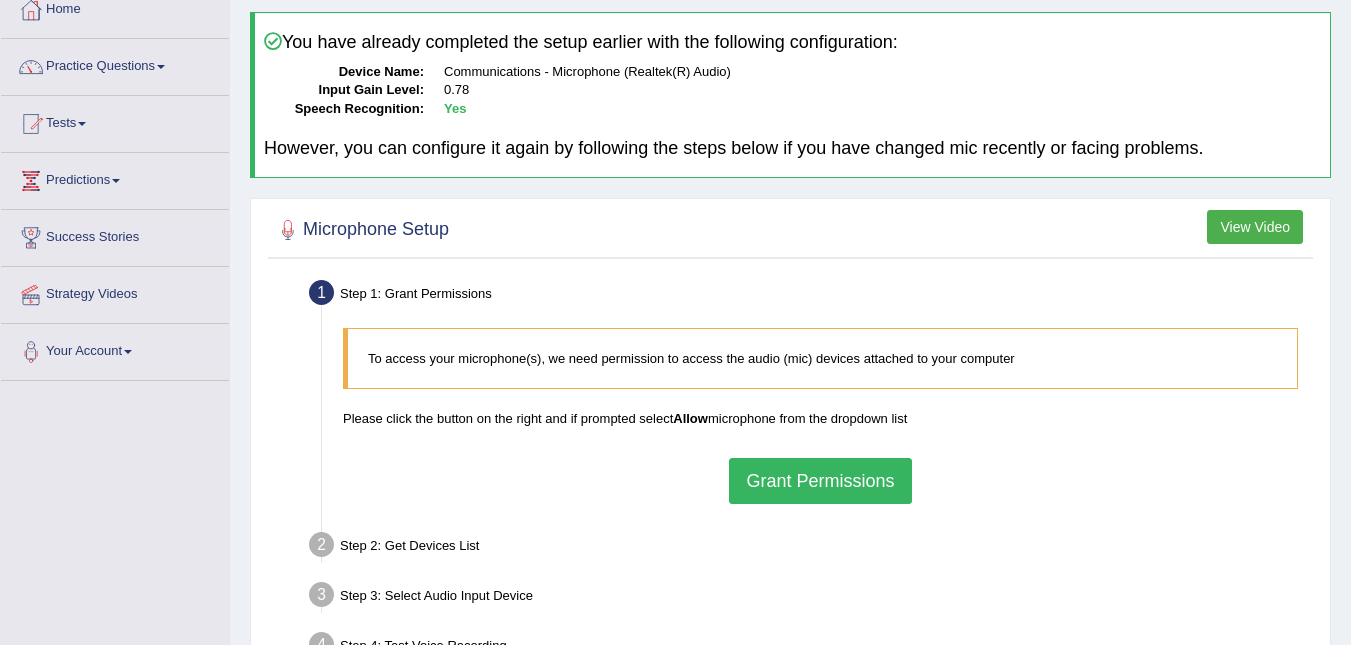 click on "Grant Permissions" at bounding box center (820, 481) 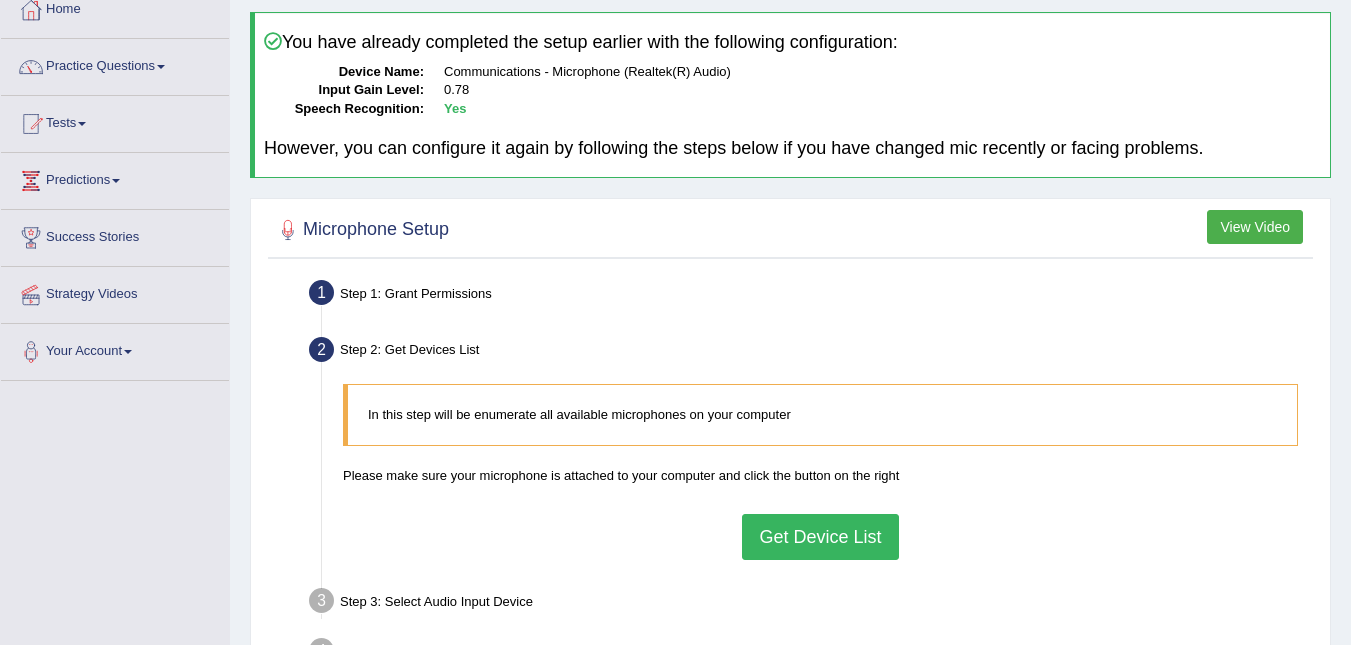 click on "Get Device List" at bounding box center (820, 537) 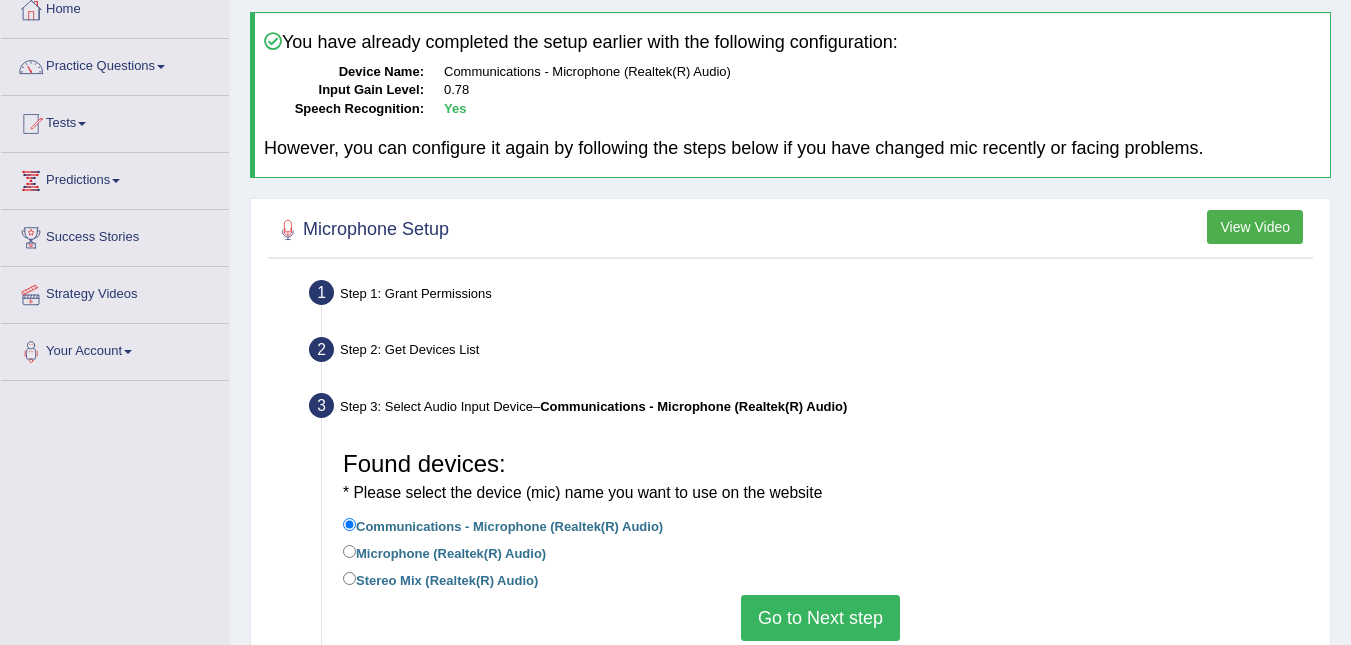 click on "Go to Next step" at bounding box center (820, 618) 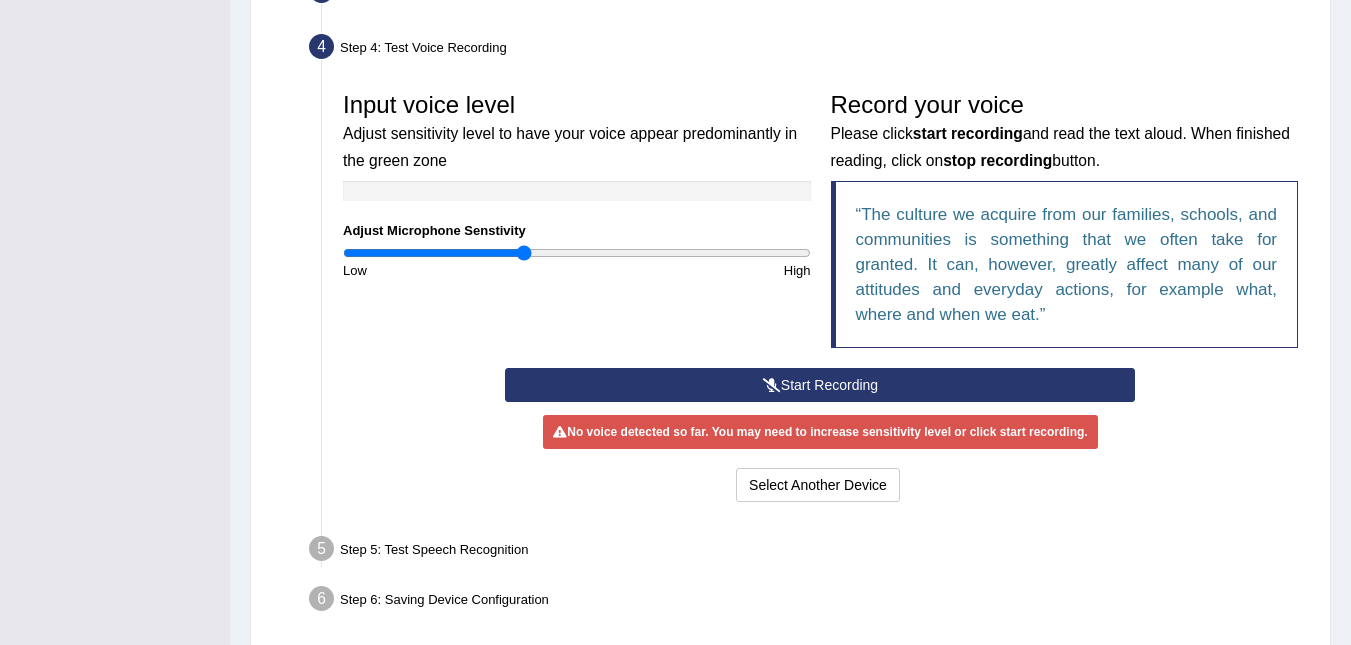 scroll, scrollTop: 534, scrollLeft: 0, axis: vertical 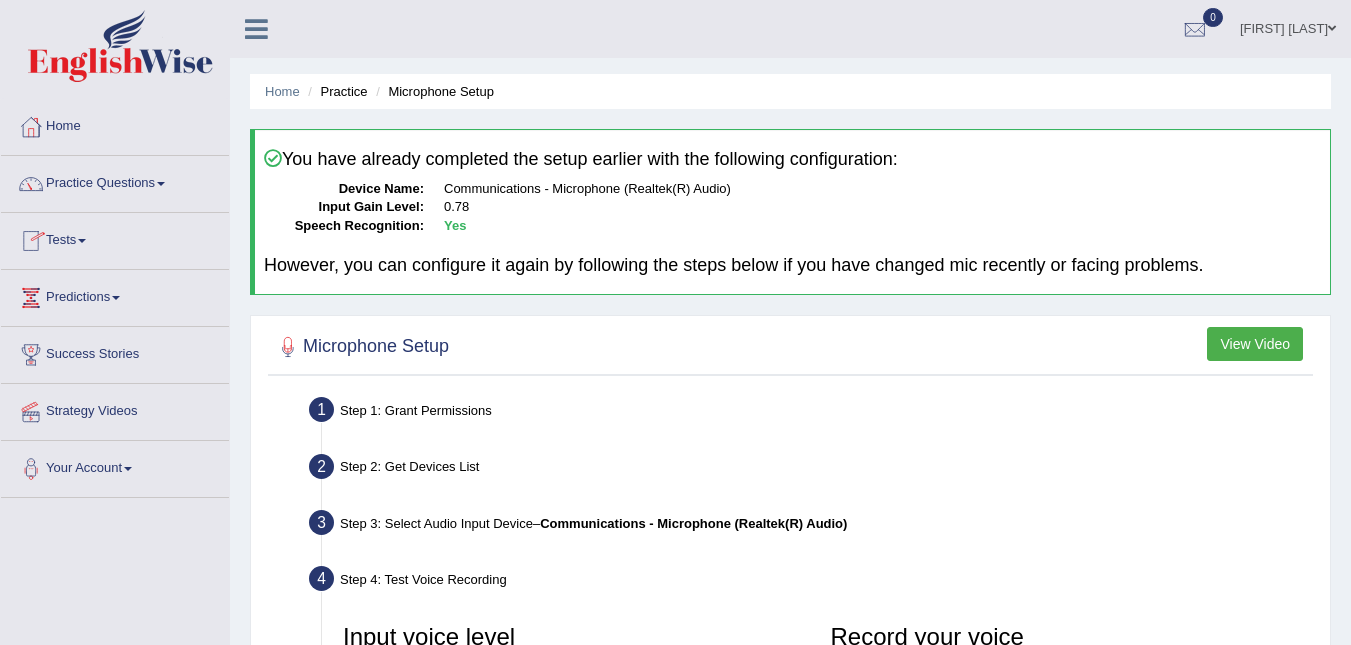 click on "Tests" at bounding box center (115, 238) 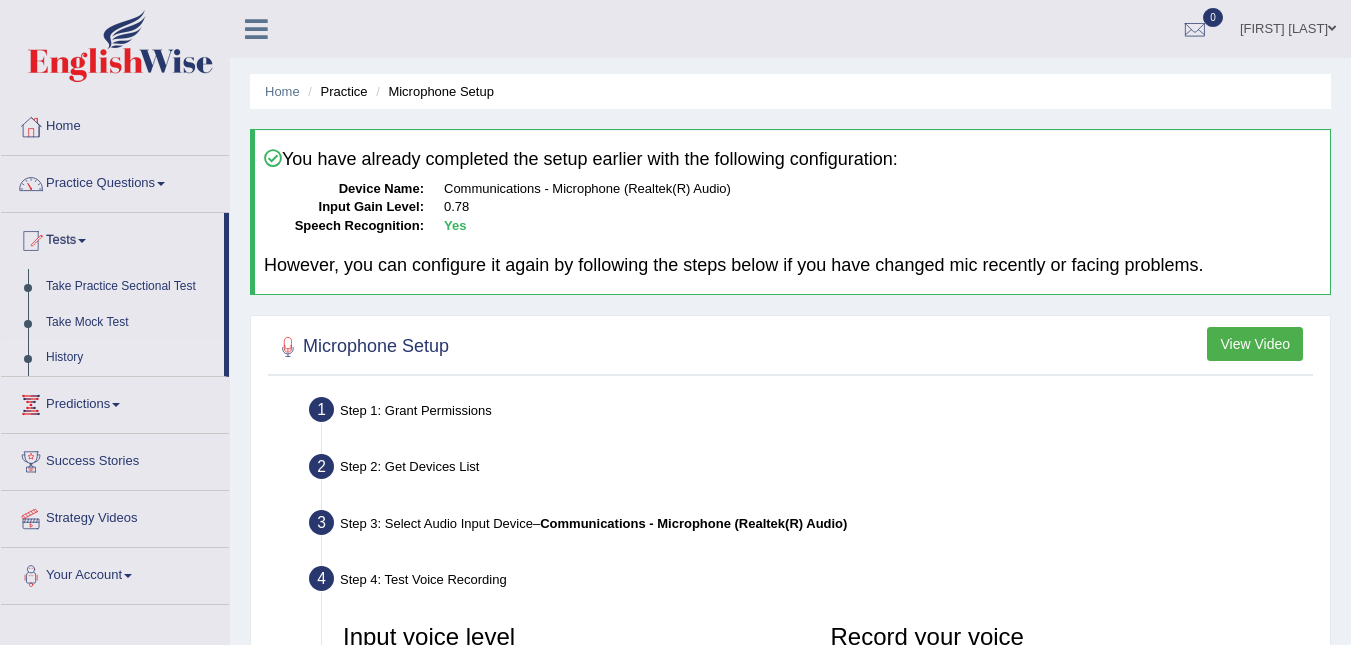 click on "History" at bounding box center [130, 358] 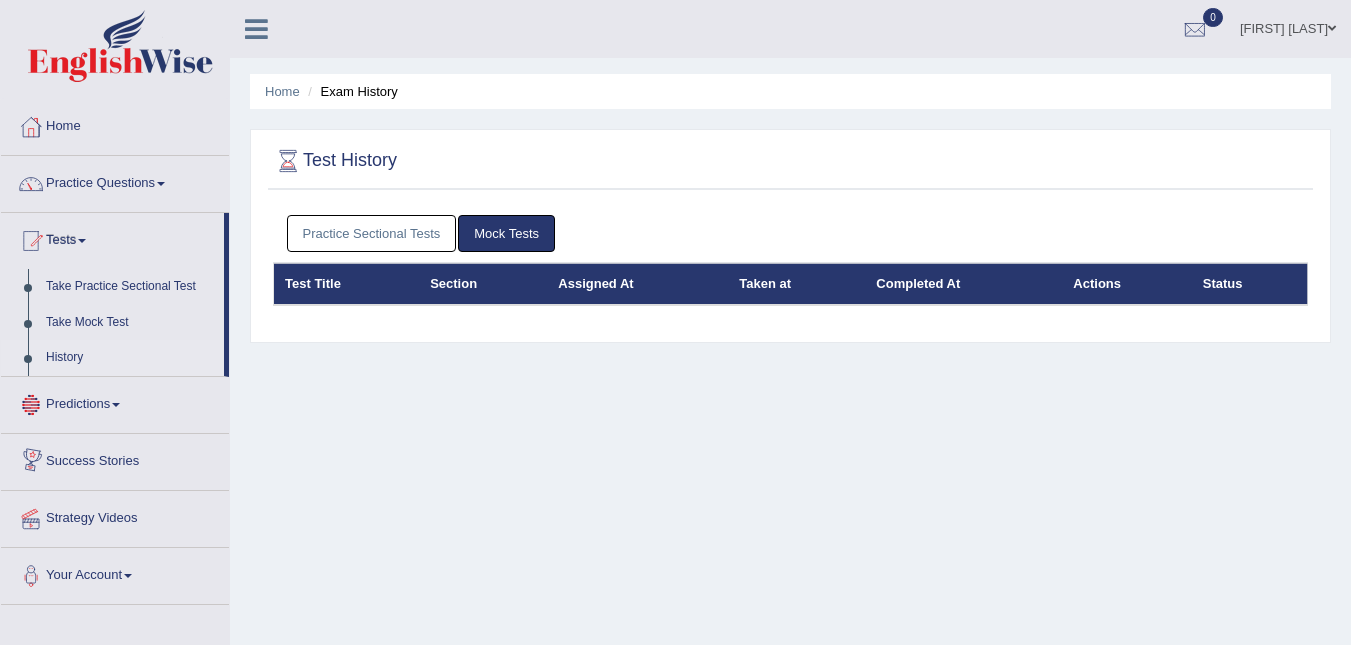 scroll, scrollTop: 0, scrollLeft: 0, axis: both 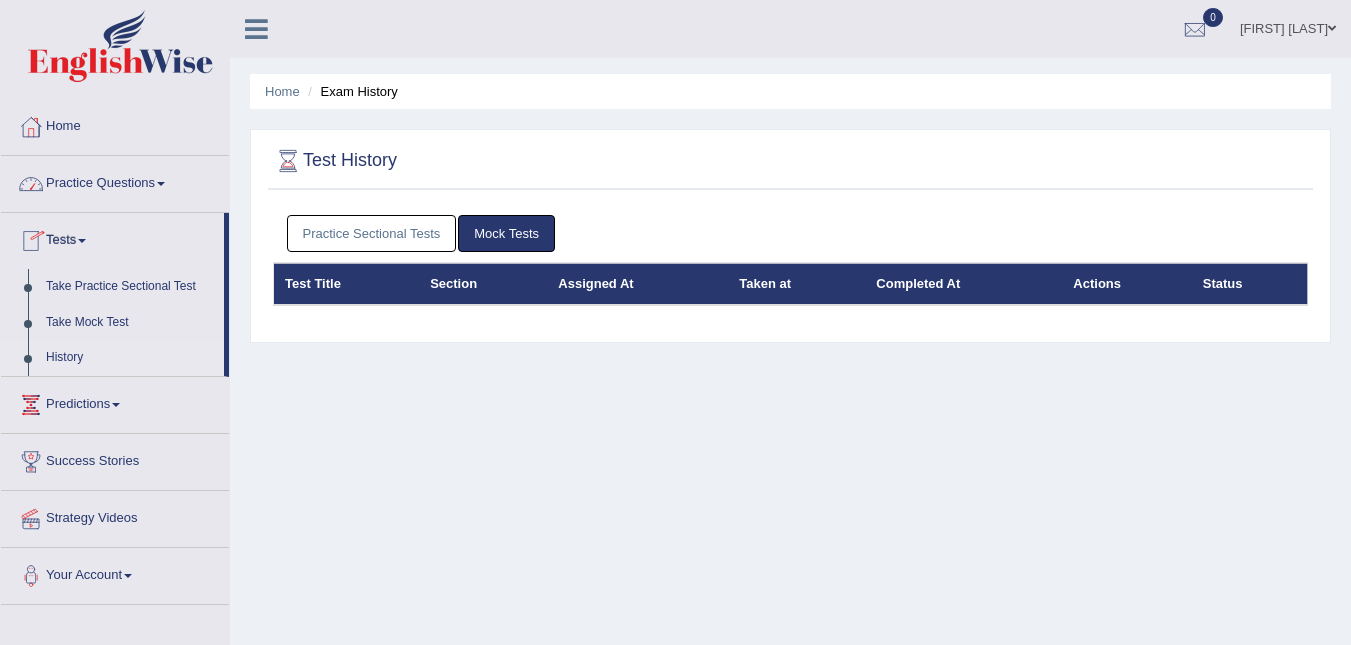 click on "Practice Questions" at bounding box center [115, 181] 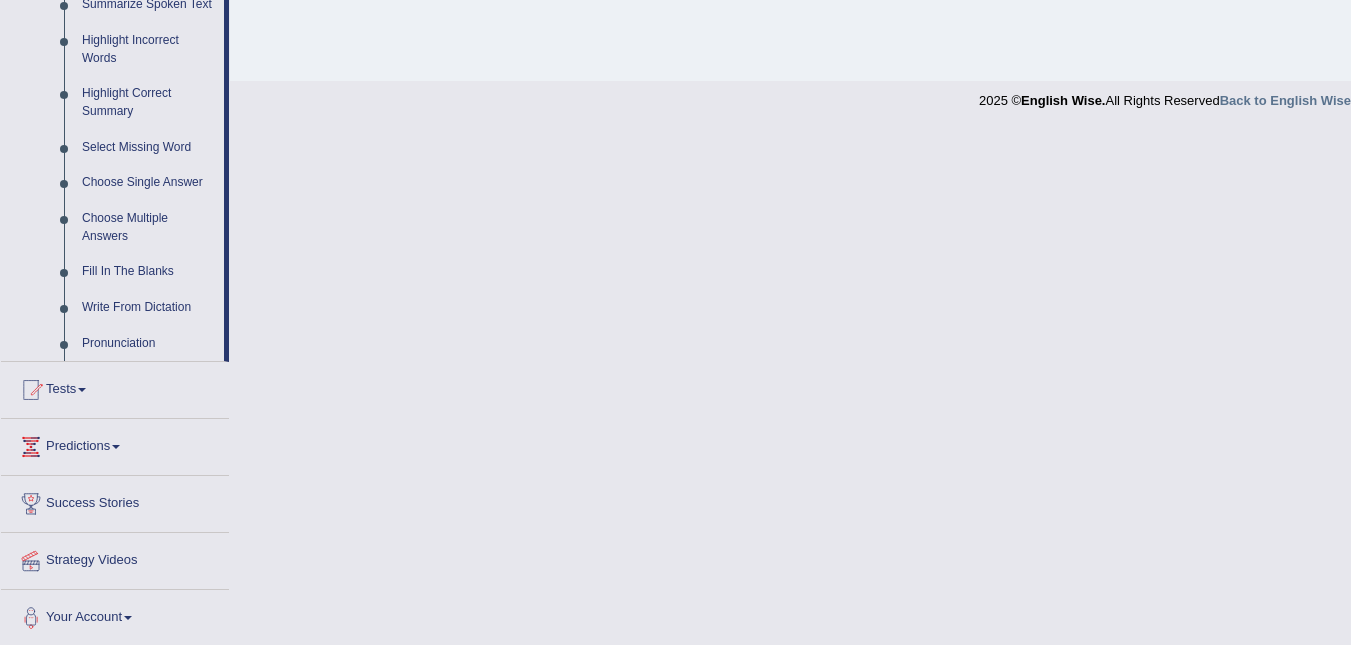 scroll, scrollTop: 922, scrollLeft: 0, axis: vertical 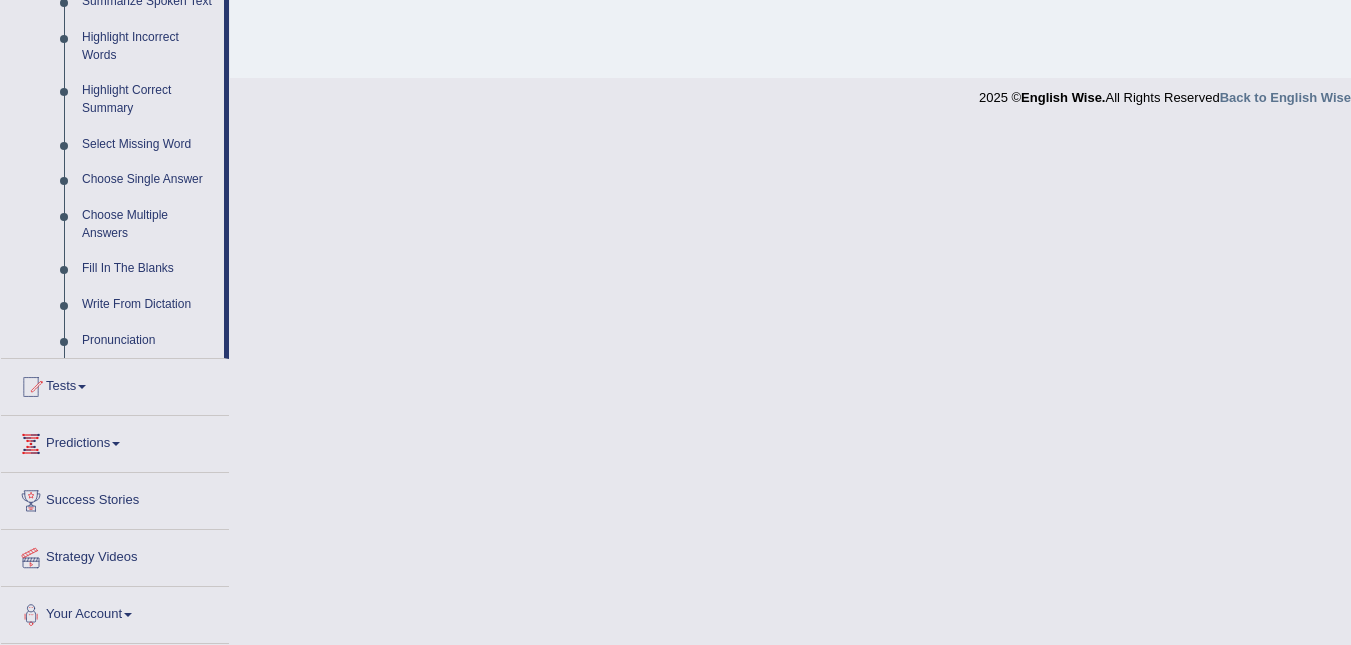 click on "Tests" at bounding box center [115, 384] 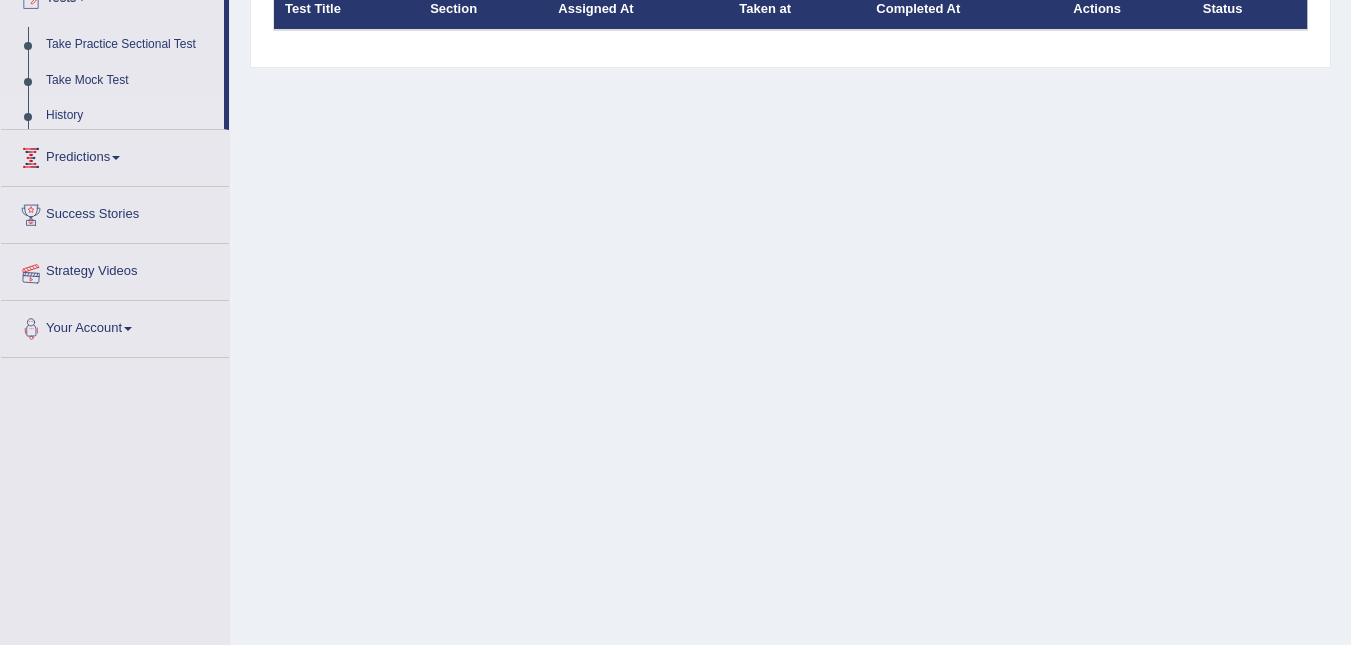 scroll, scrollTop: 215, scrollLeft: 0, axis: vertical 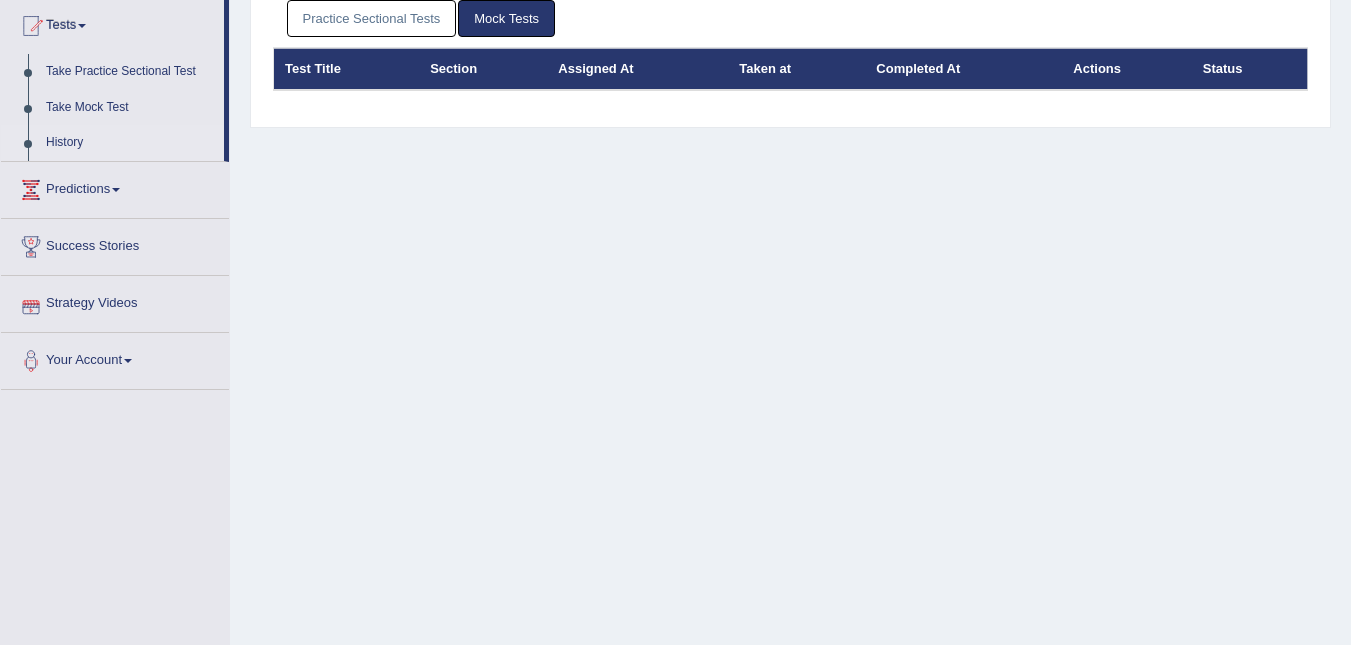 click on "Strategy Videos" at bounding box center [115, 301] 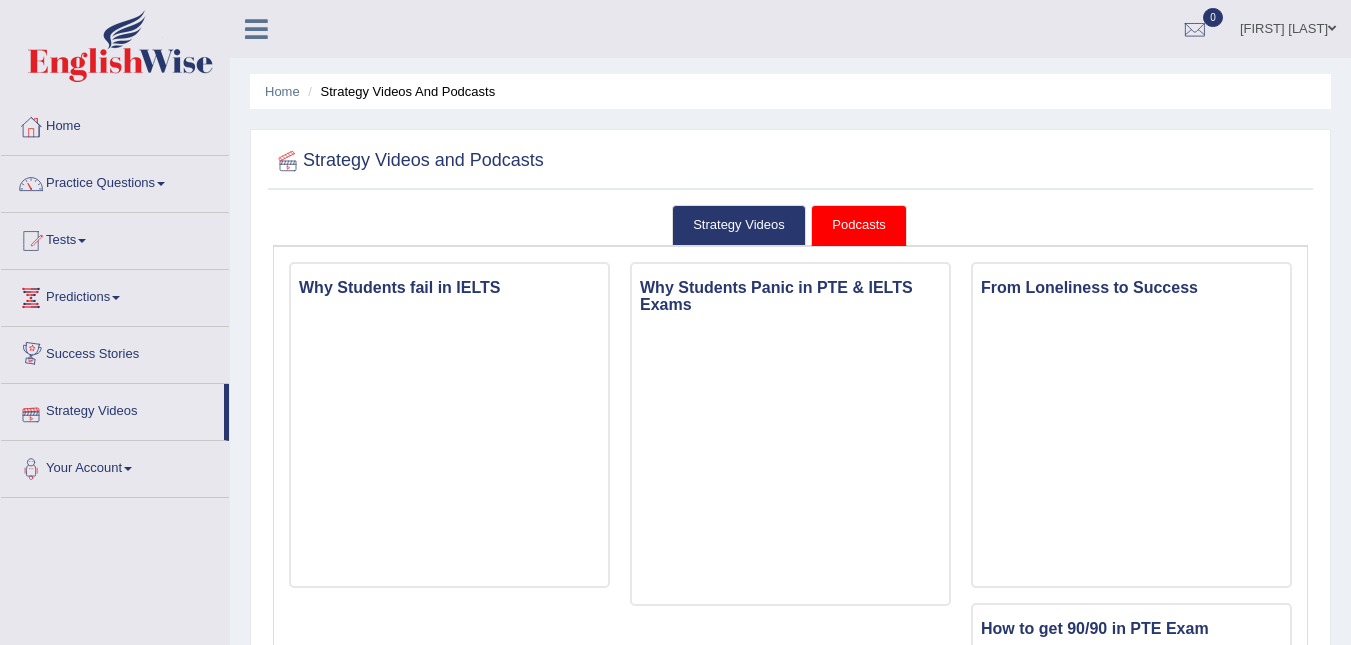 scroll, scrollTop: 0, scrollLeft: 0, axis: both 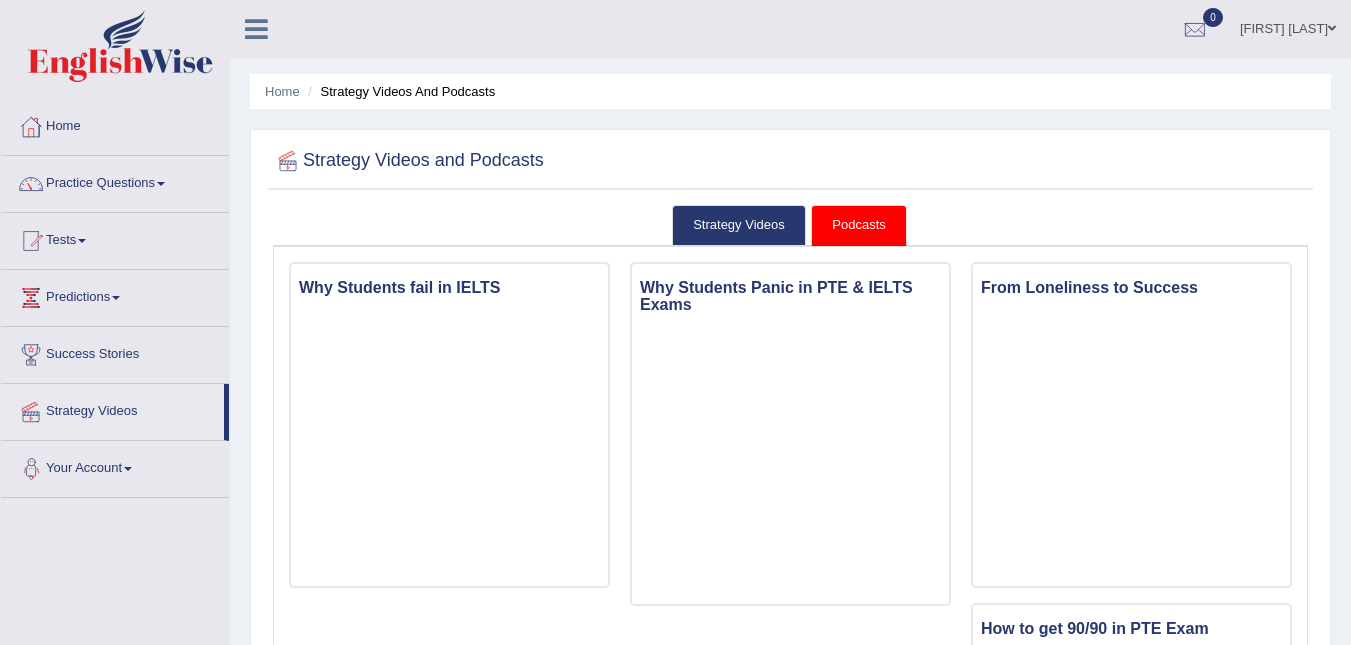 click on "Your Account" at bounding box center (115, 466) 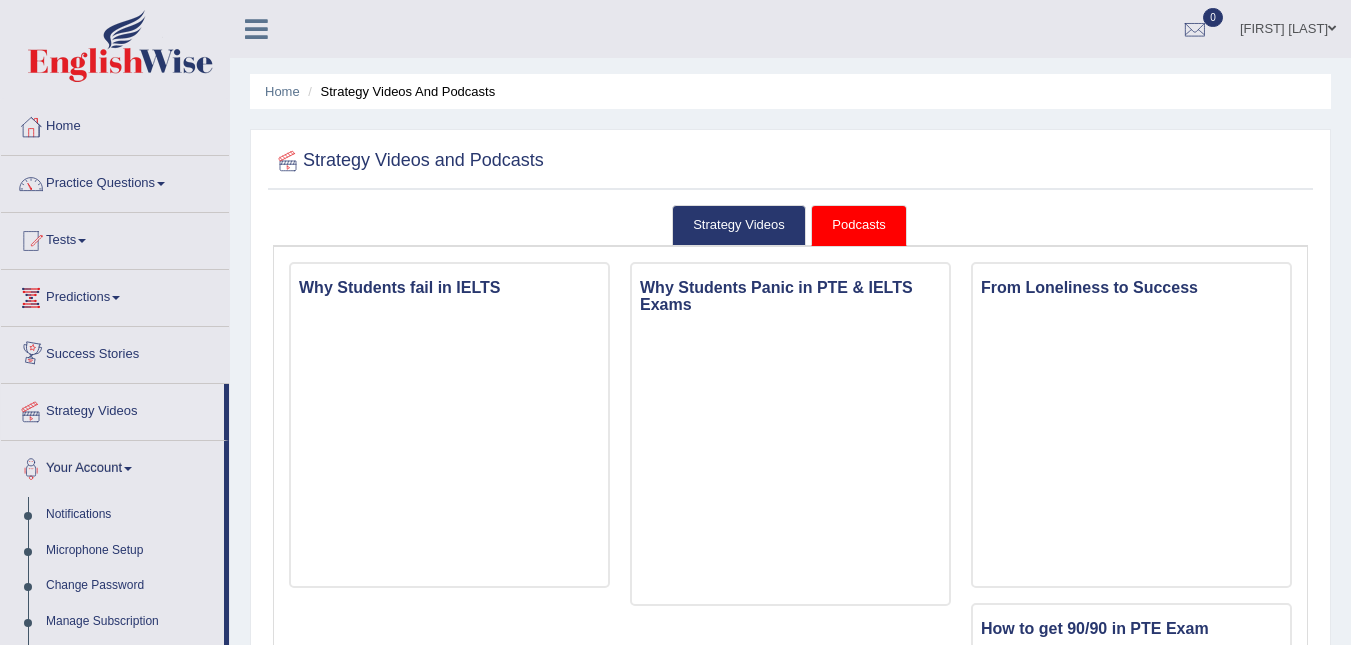 click at bounding box center [116, 298] 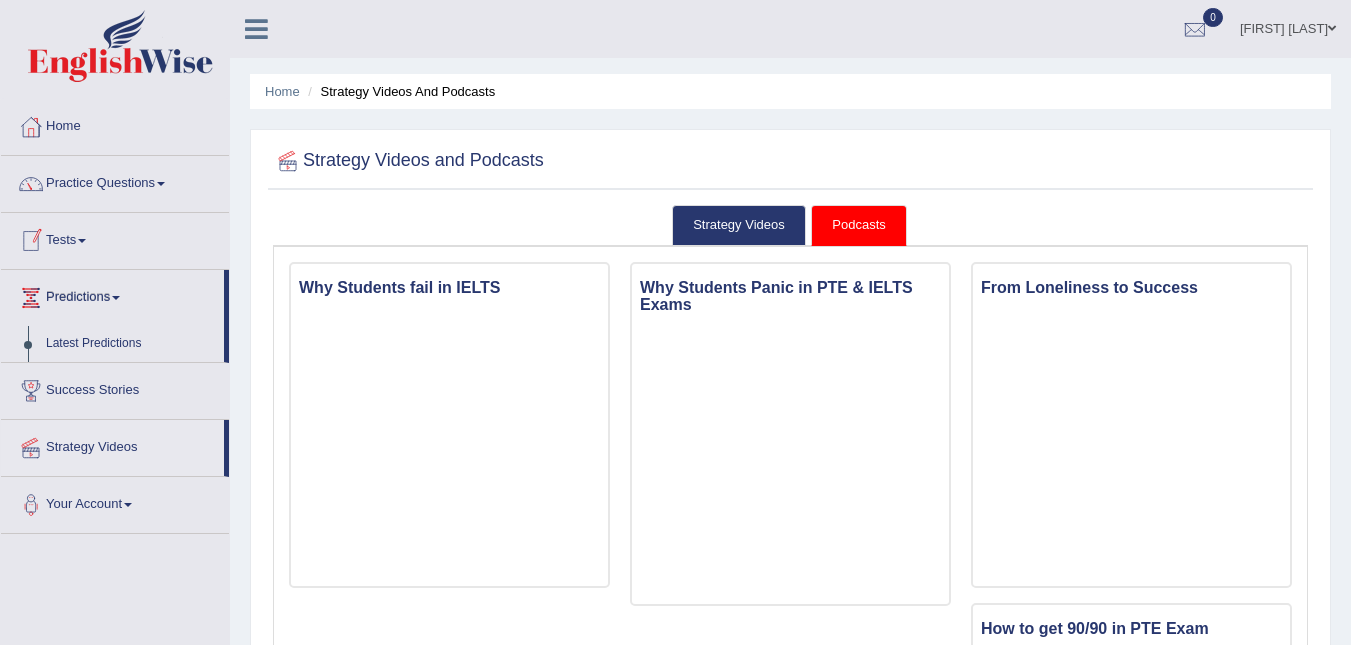 click on "Tests" at bounding box center [115, 238] 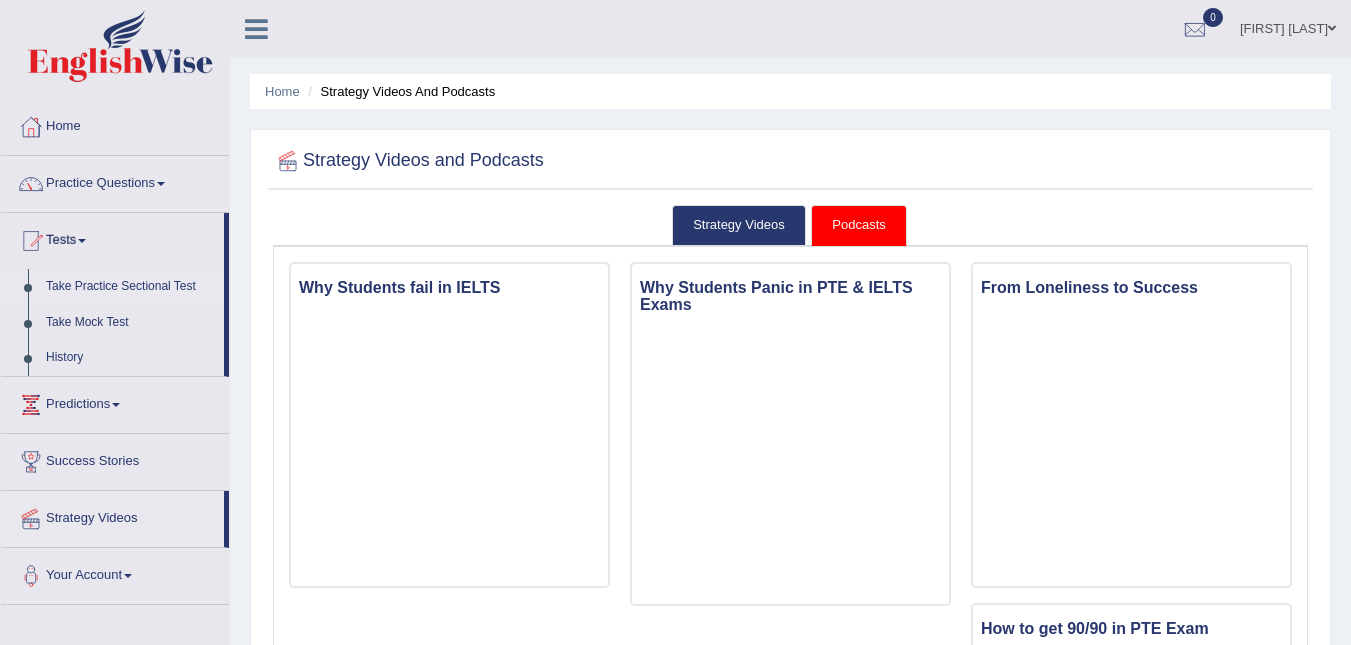 click on "Take Practice Sectional Test" at bounding box center [130, 287] 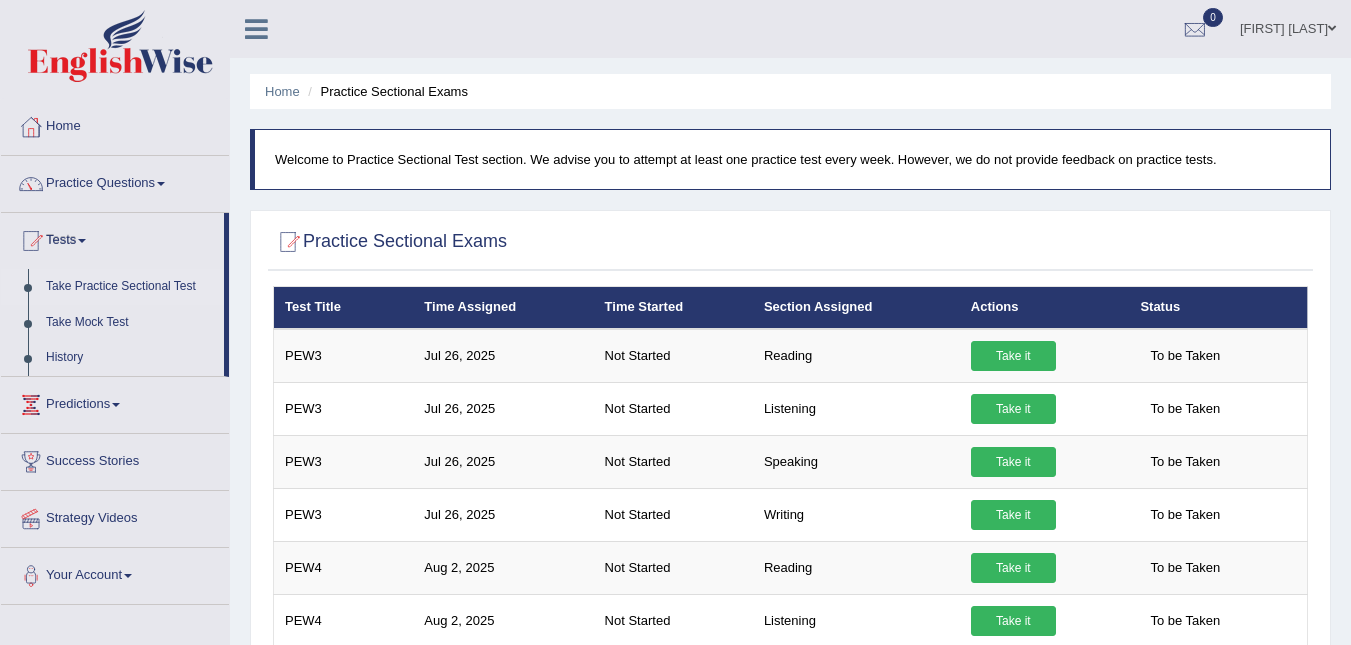 scroll, scrollTop: 0, scrollLeft: 0, axis: both 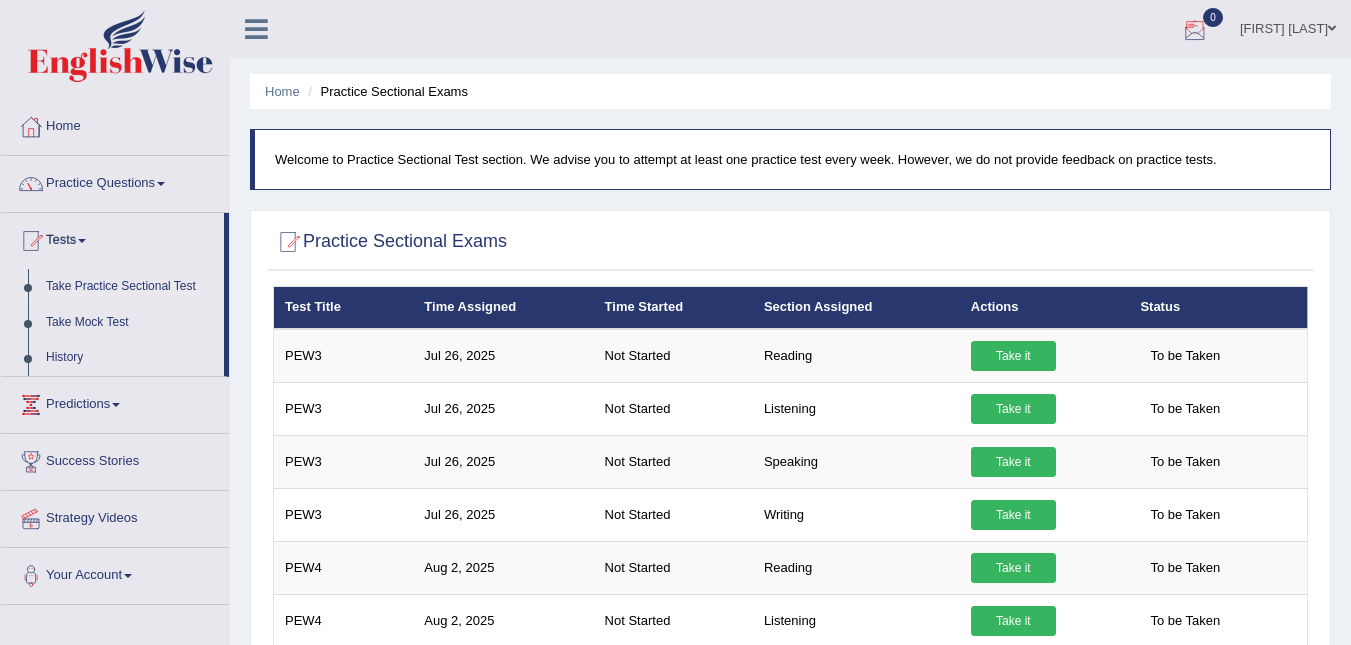 click at bounding box center (1195, 30) 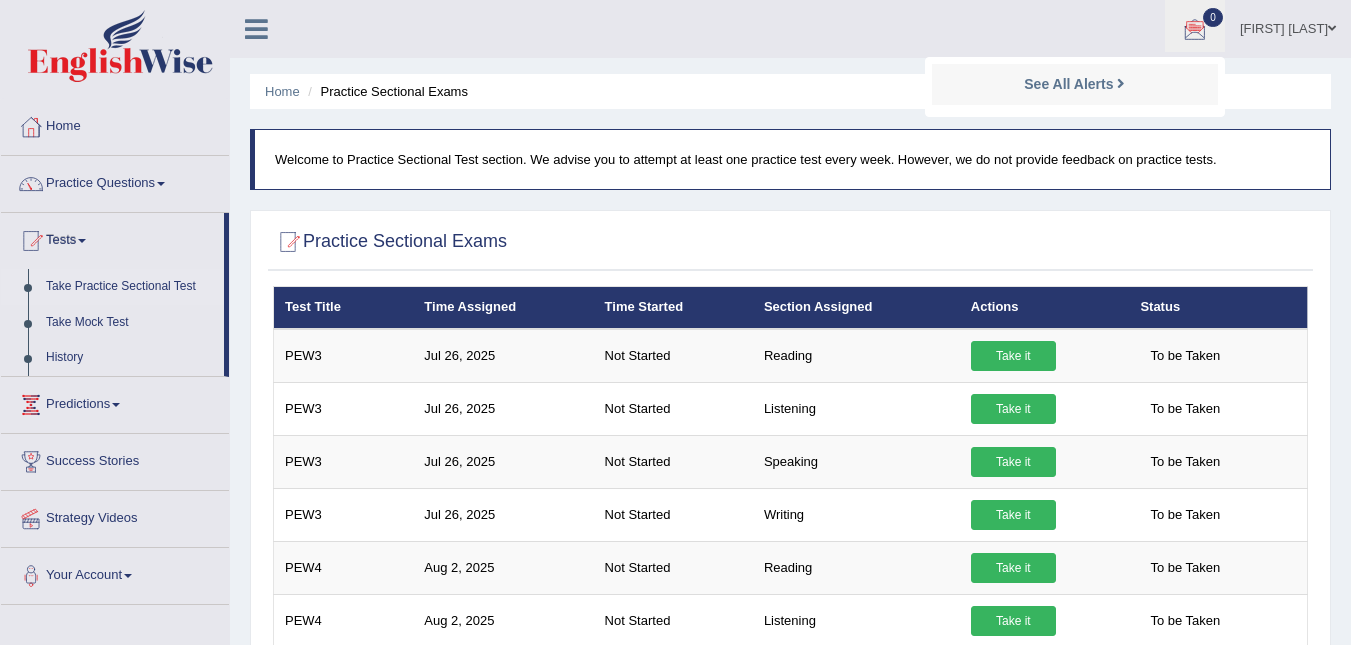 click on "[FIRST] [LAST]" at bounding box center [1288, 26] 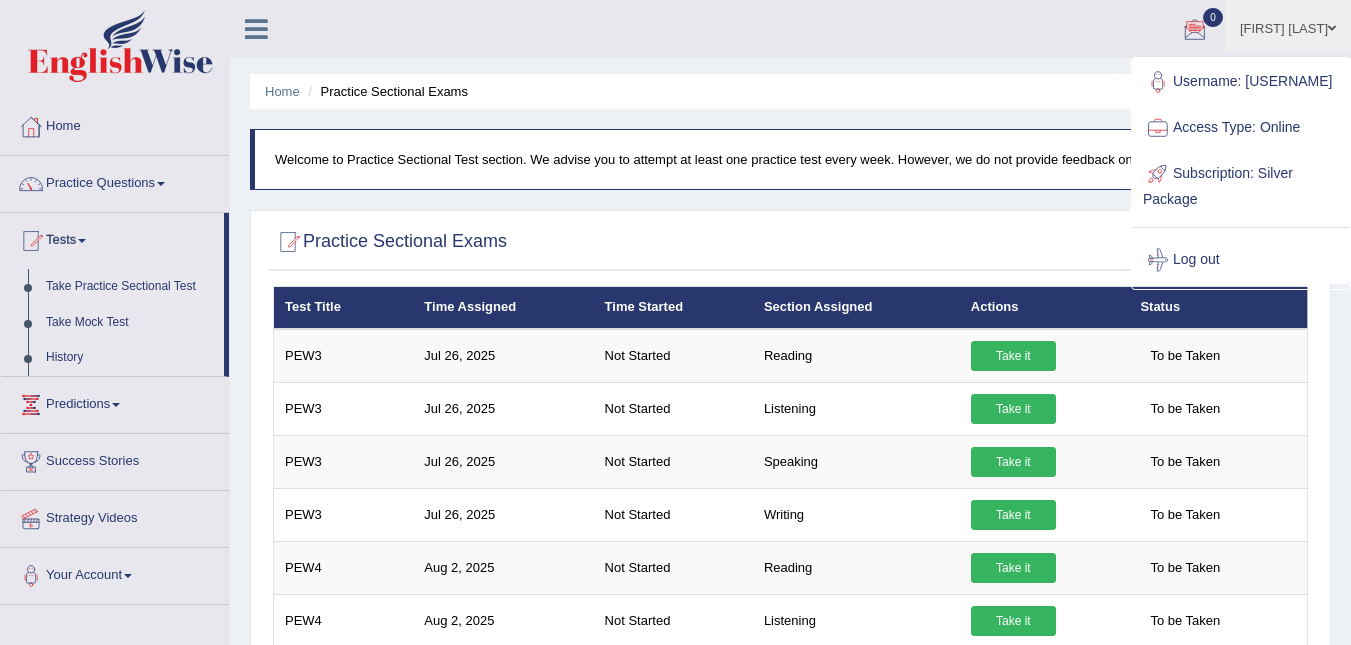 click on "[FIRST] [LAST]
Toggle navigation
Username: [USERNAME]
Access Type: Online
Subscription: Silver Package
Log out
0
See All Alerts" at bounding box center [958, 28] 